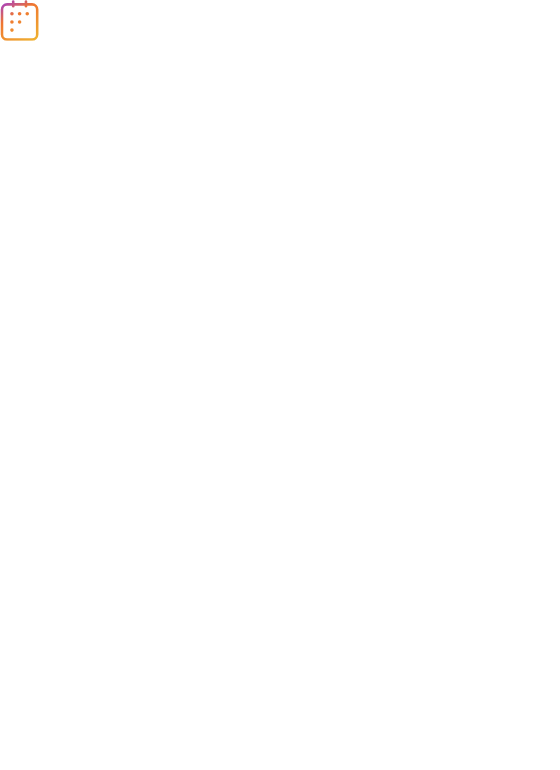 scroll, scrollTop: 0, scrollLeft: 0, axis: both 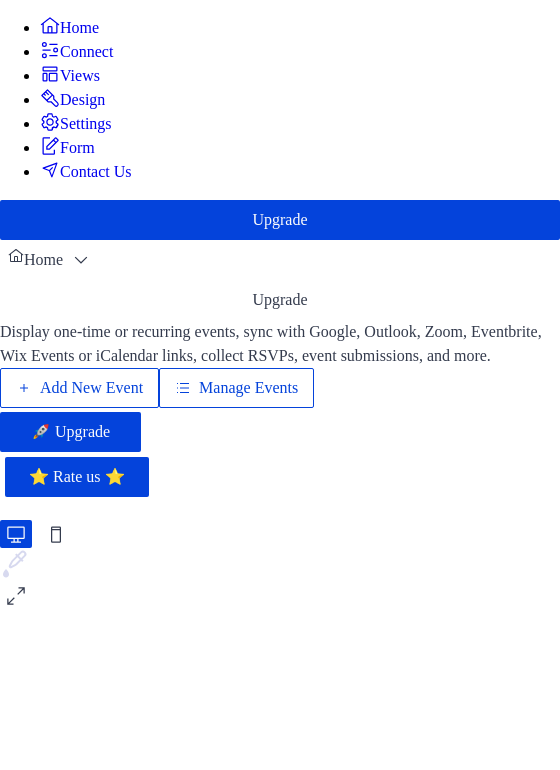 click on "Add New Event" at bounding box center [91, 388] 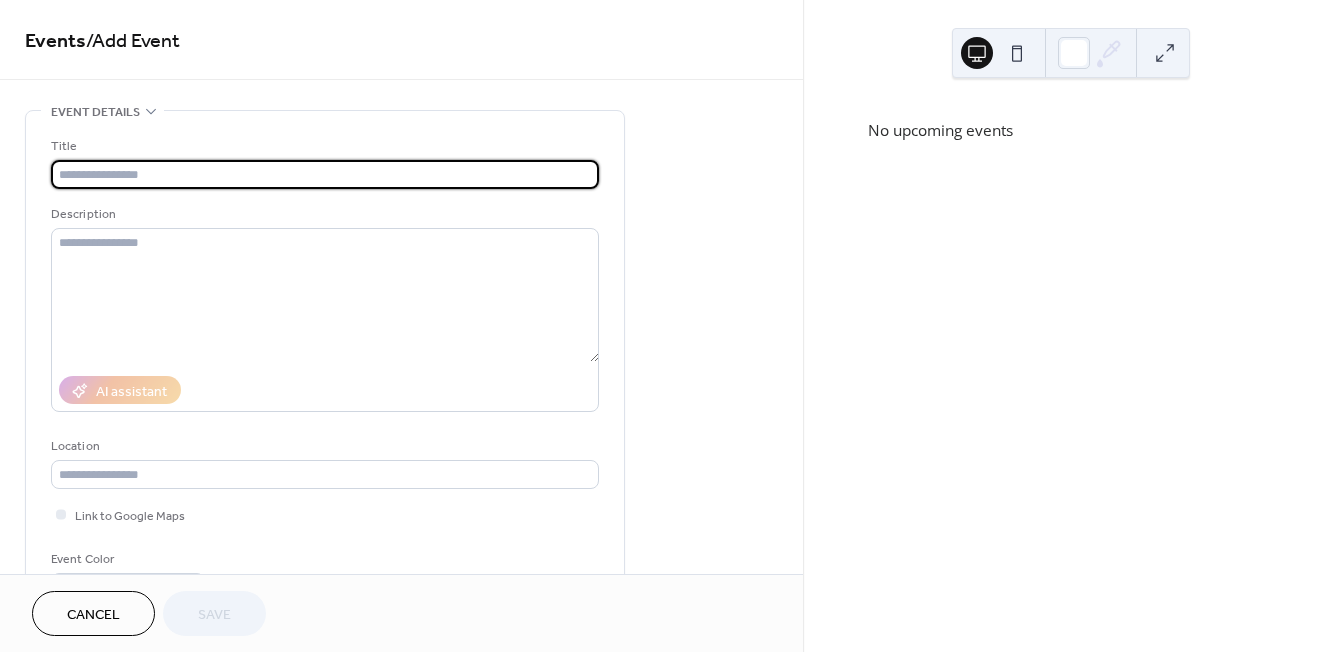 scroll, scrollTop: 0, scrollLeft: 0, axis: both 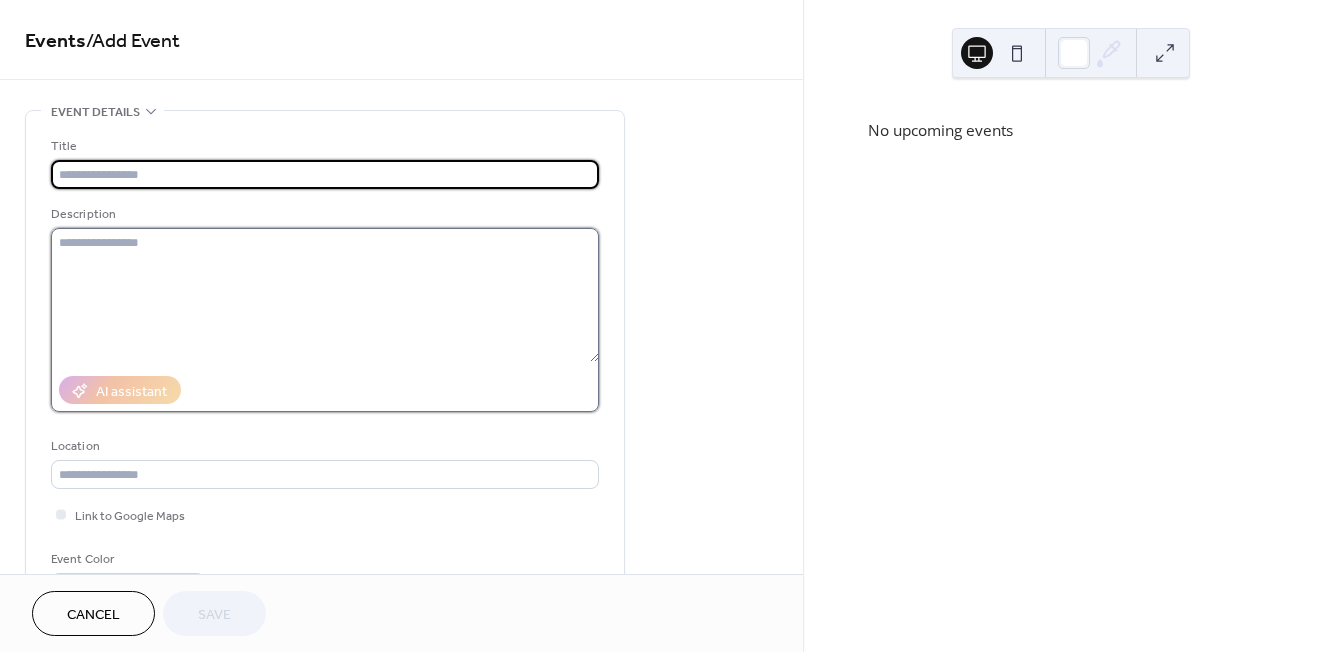click at bounding box center [325, 295] 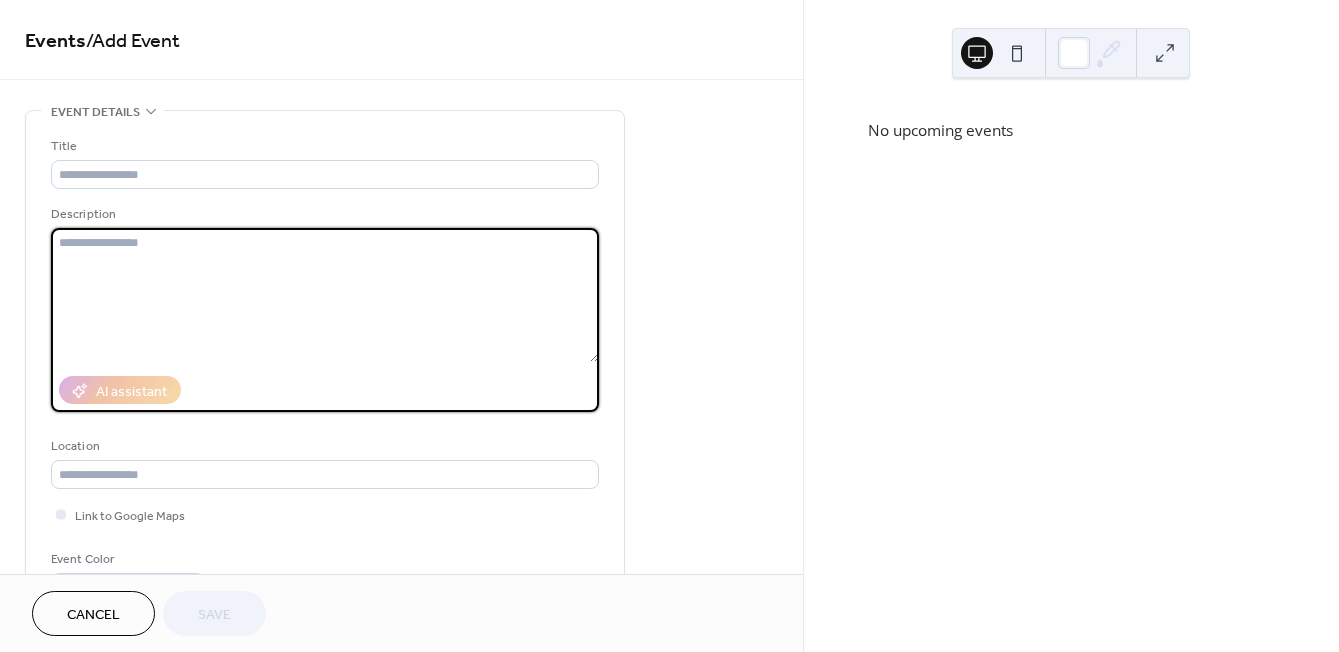 paste on "**********" 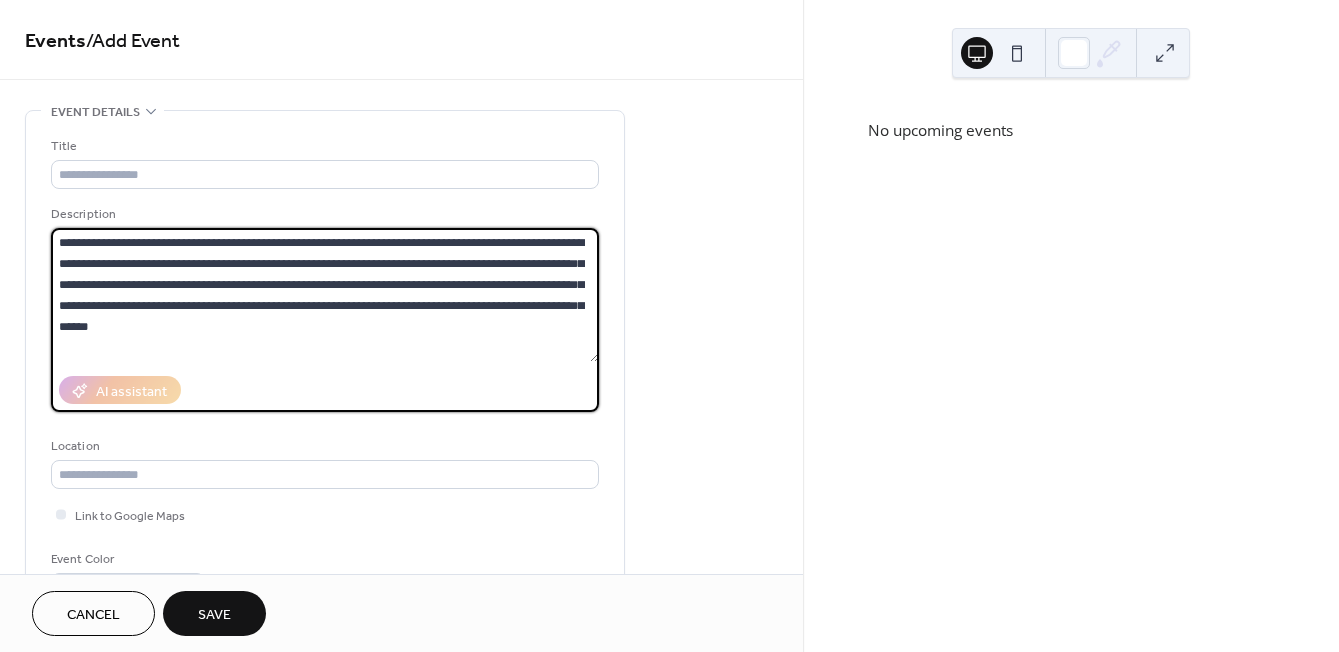 click on "**********" at bounding box center [325, 295] 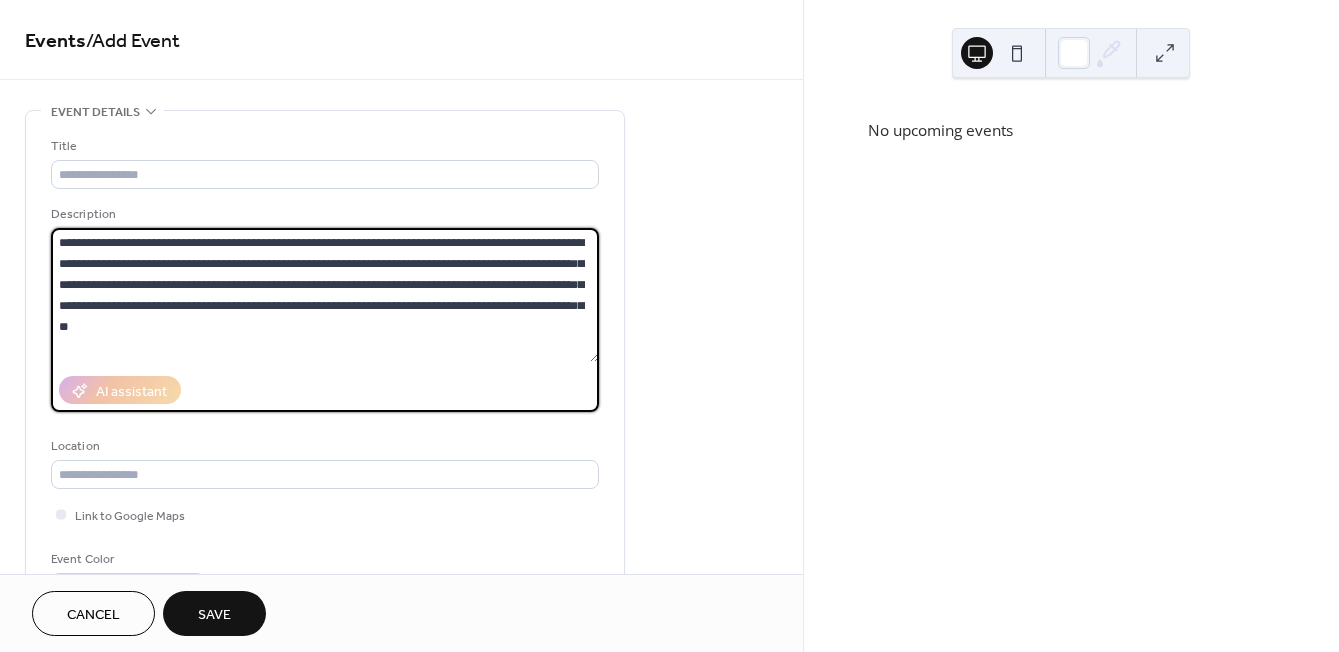 click on "**********" at bounding box center (325, 295) 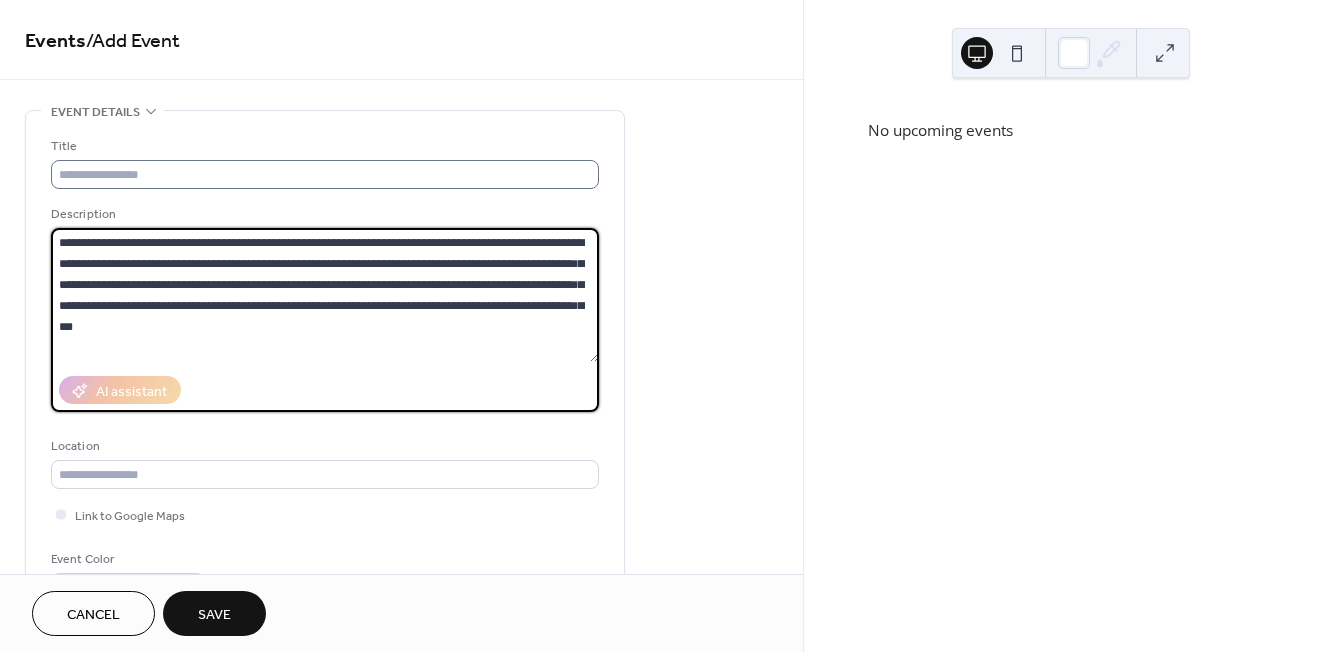 type on "**********" 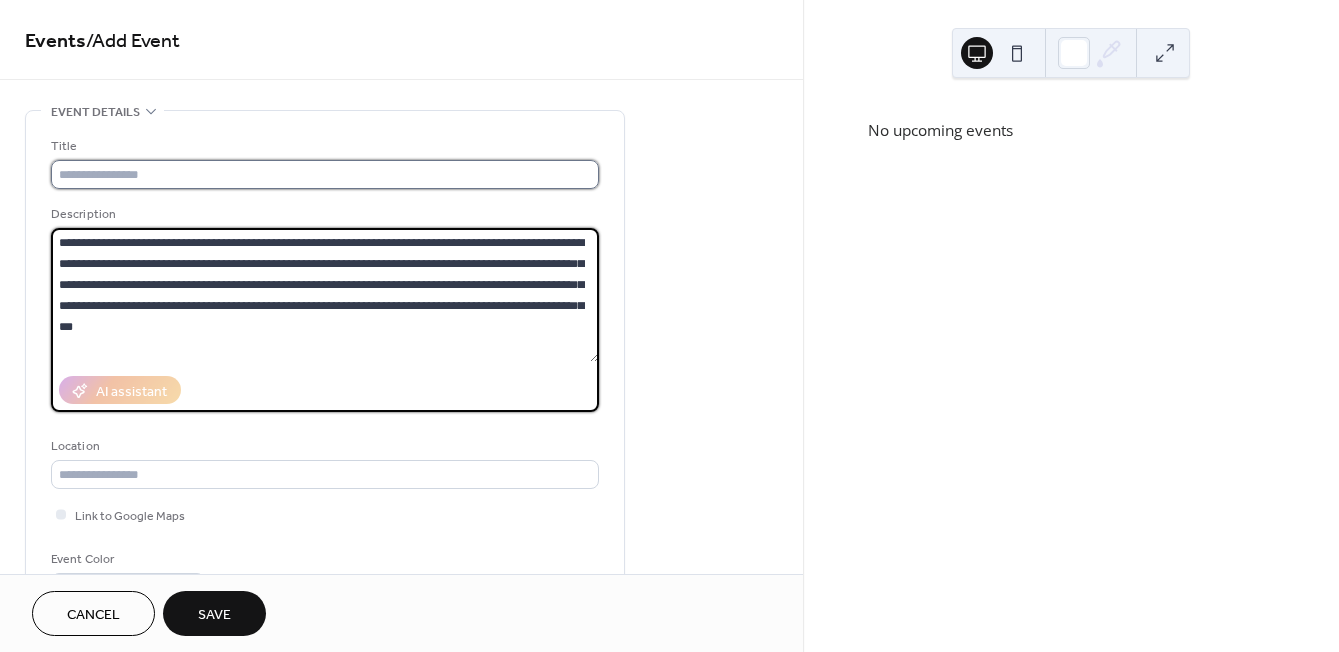 click at bounding box center (325, 174) 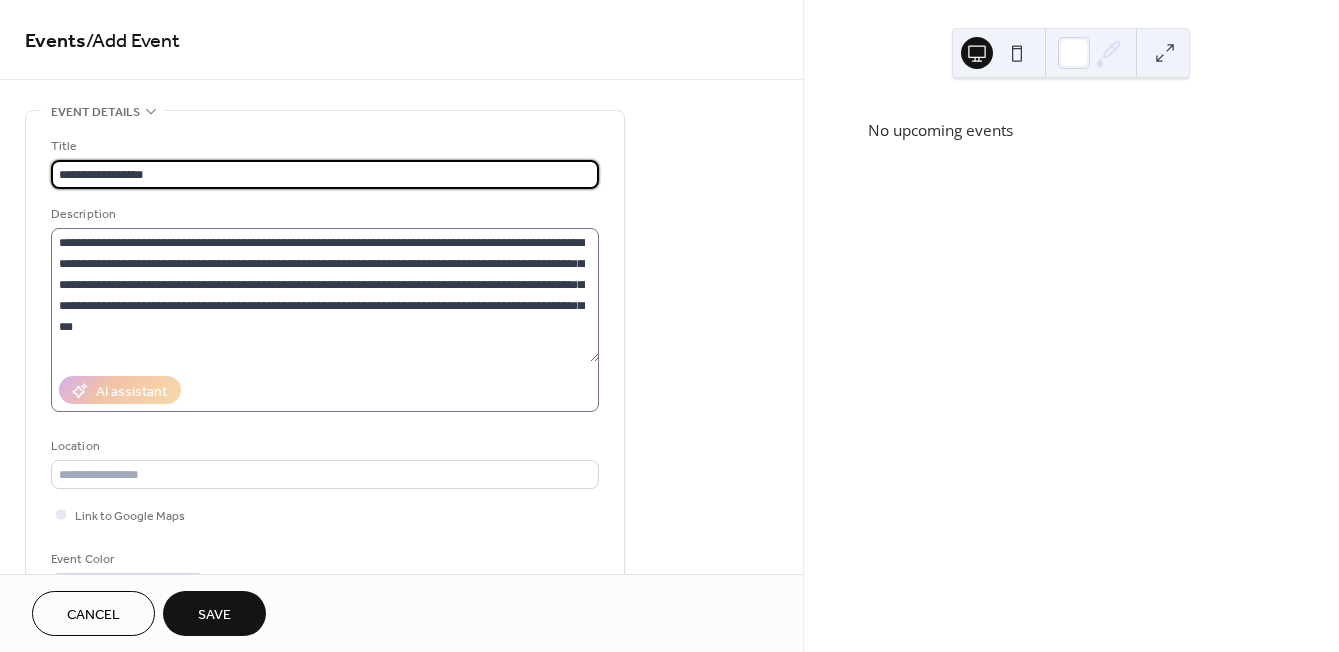 type on "**********" 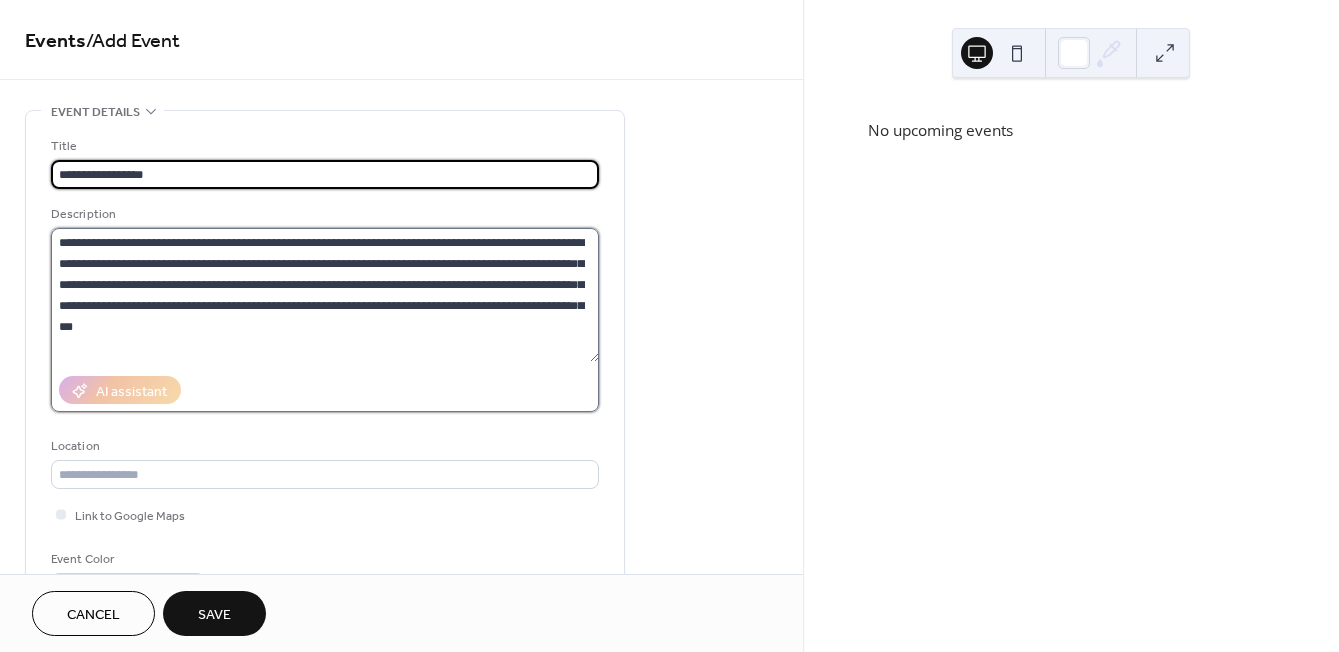 click on "**********" at bounding box center (325, 295) 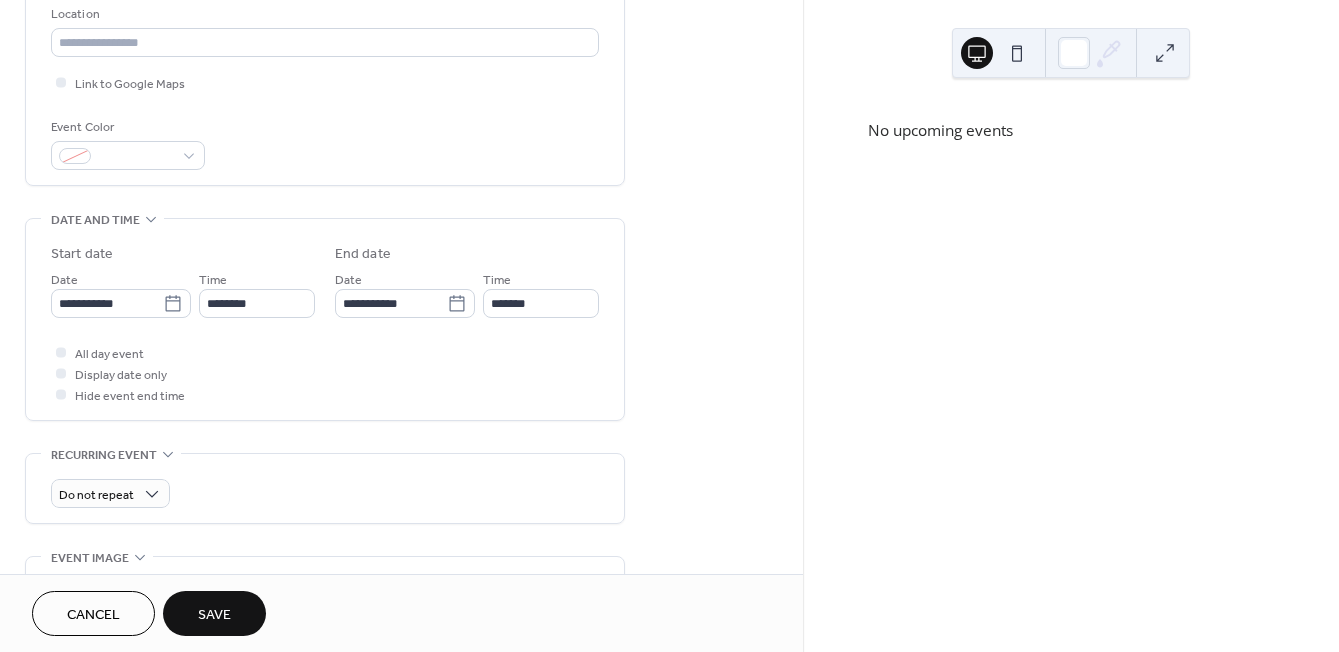 scroll, scrollTop: 432, scrollLeft: 0, axis: vertical 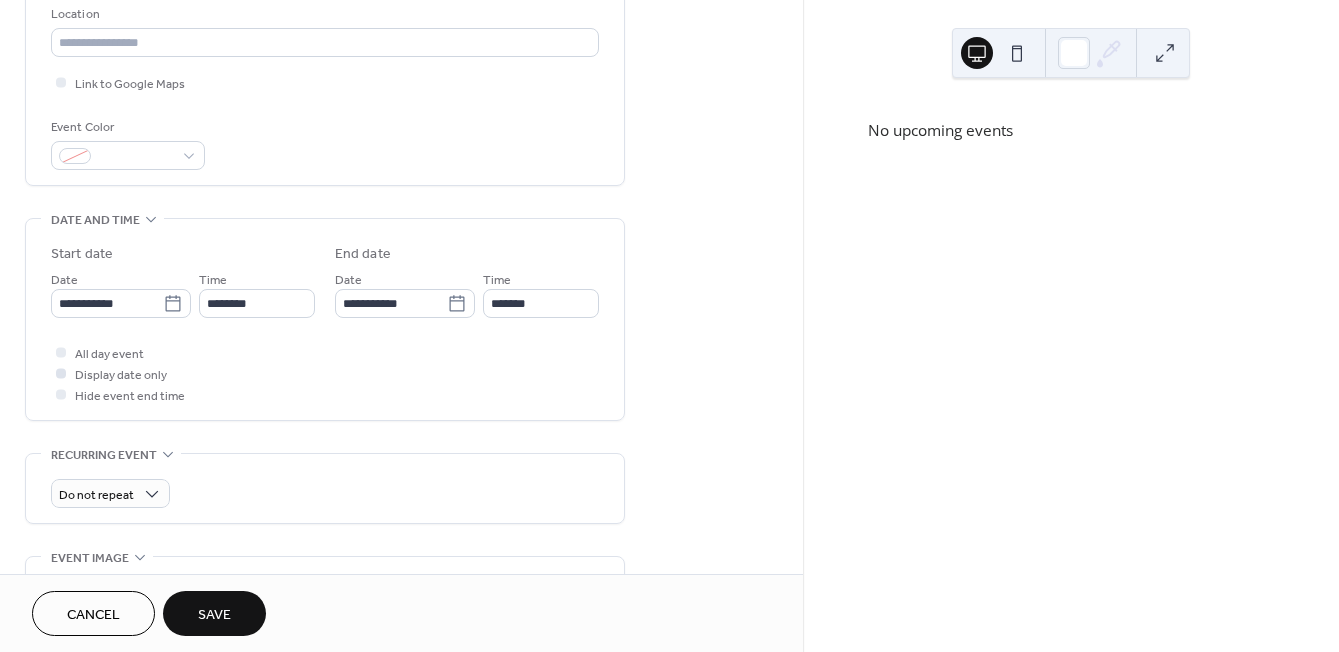 type on "**********" 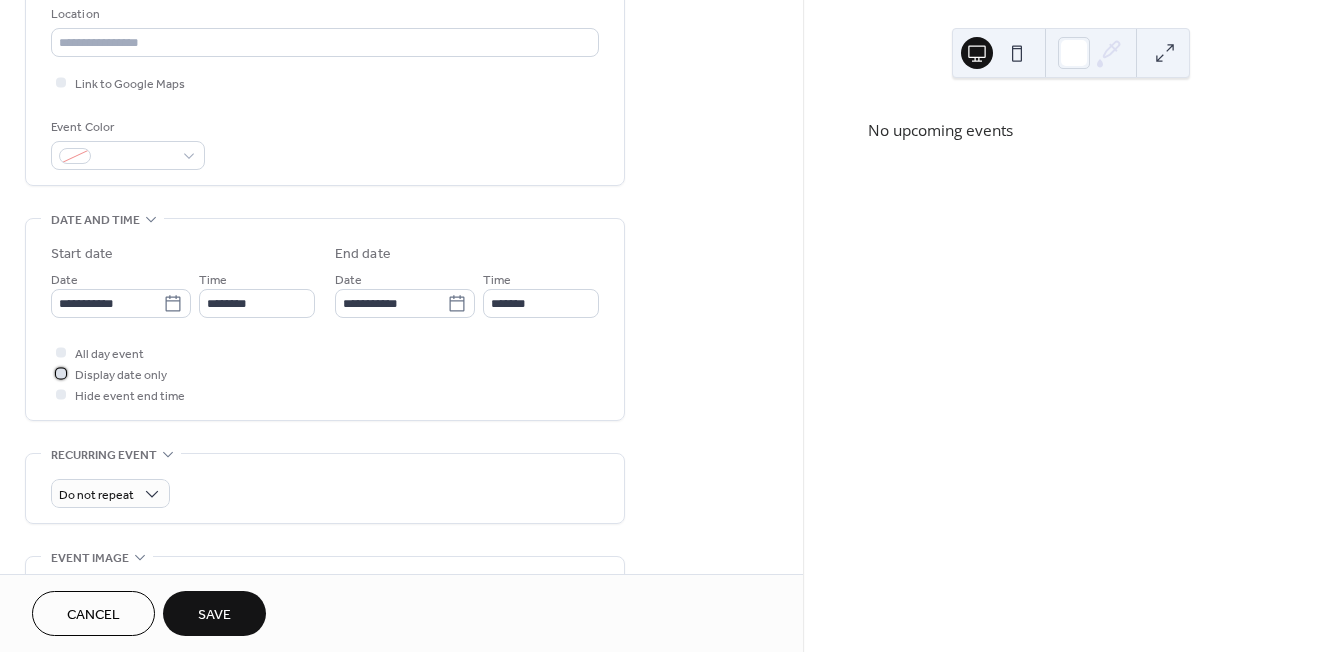 click at bounding box center [61, 373] 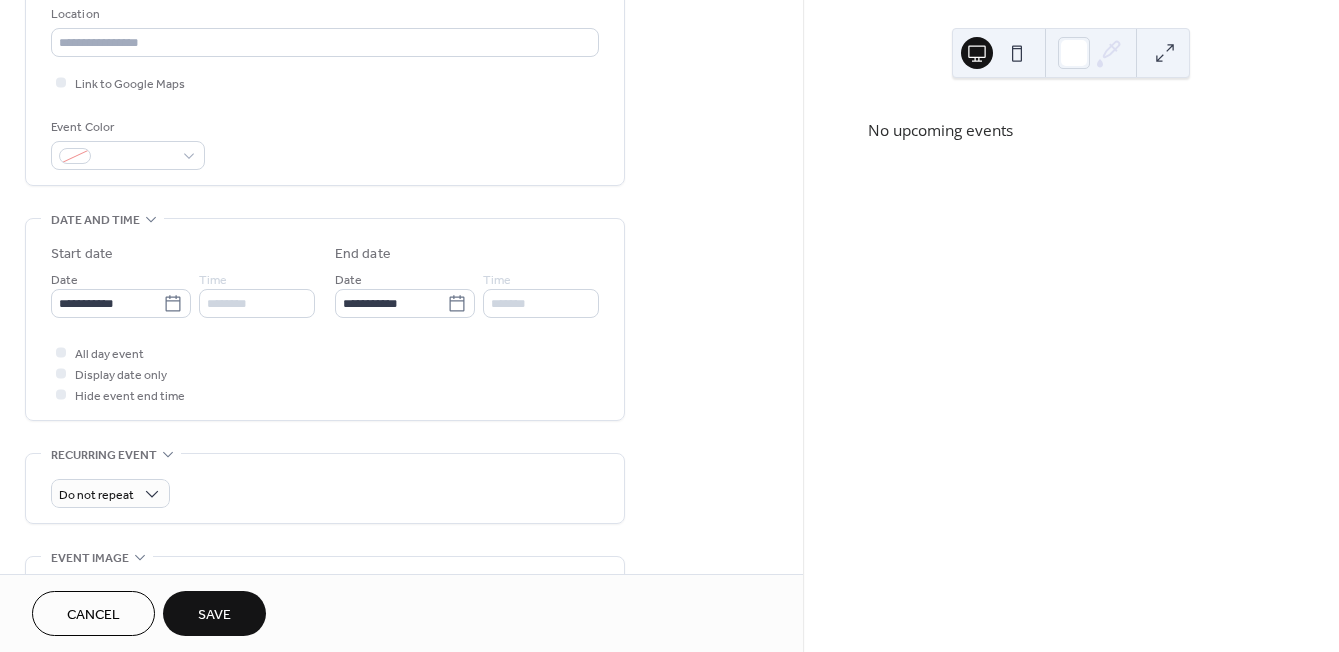 click on "Save" at bounding box center (214, 615) 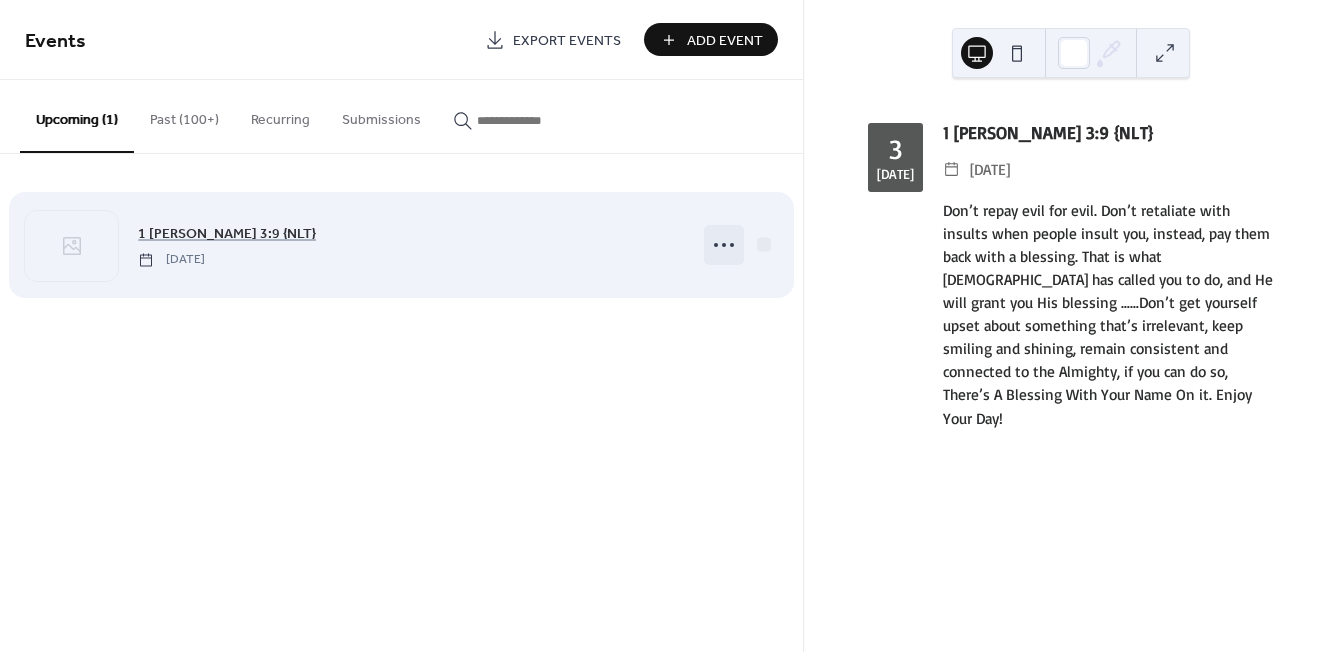 click 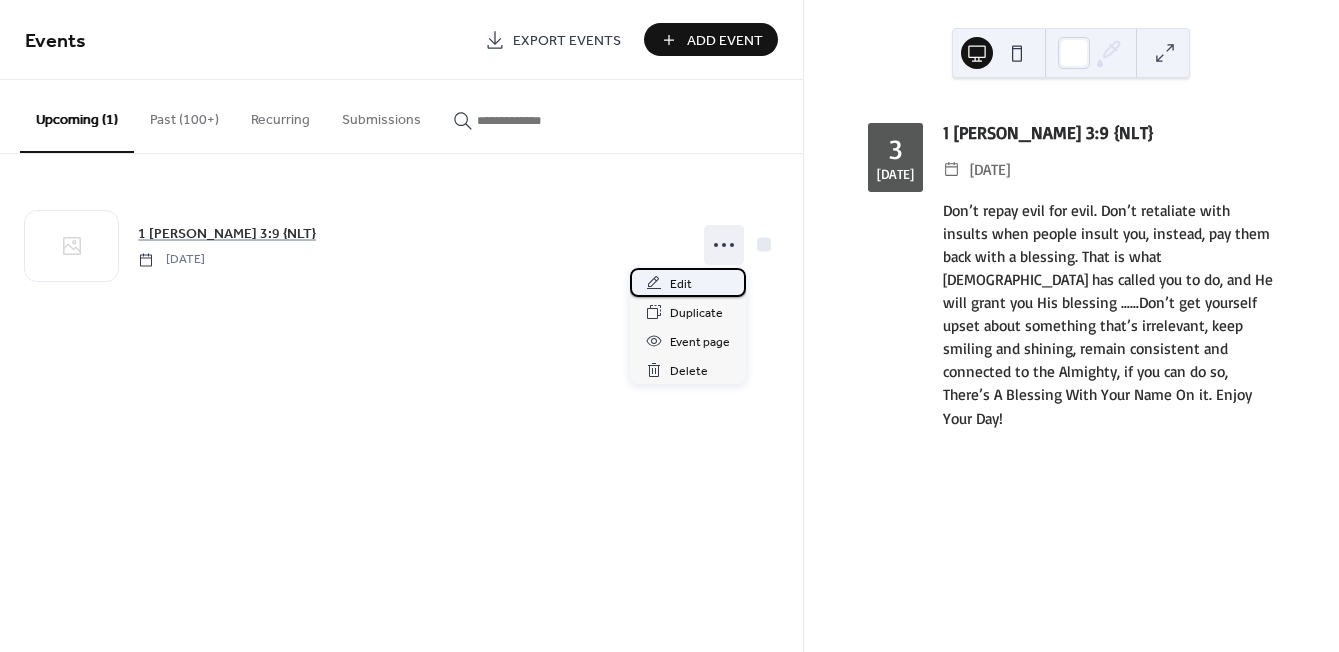 click on "Edit" at bounding box center [681, 284] 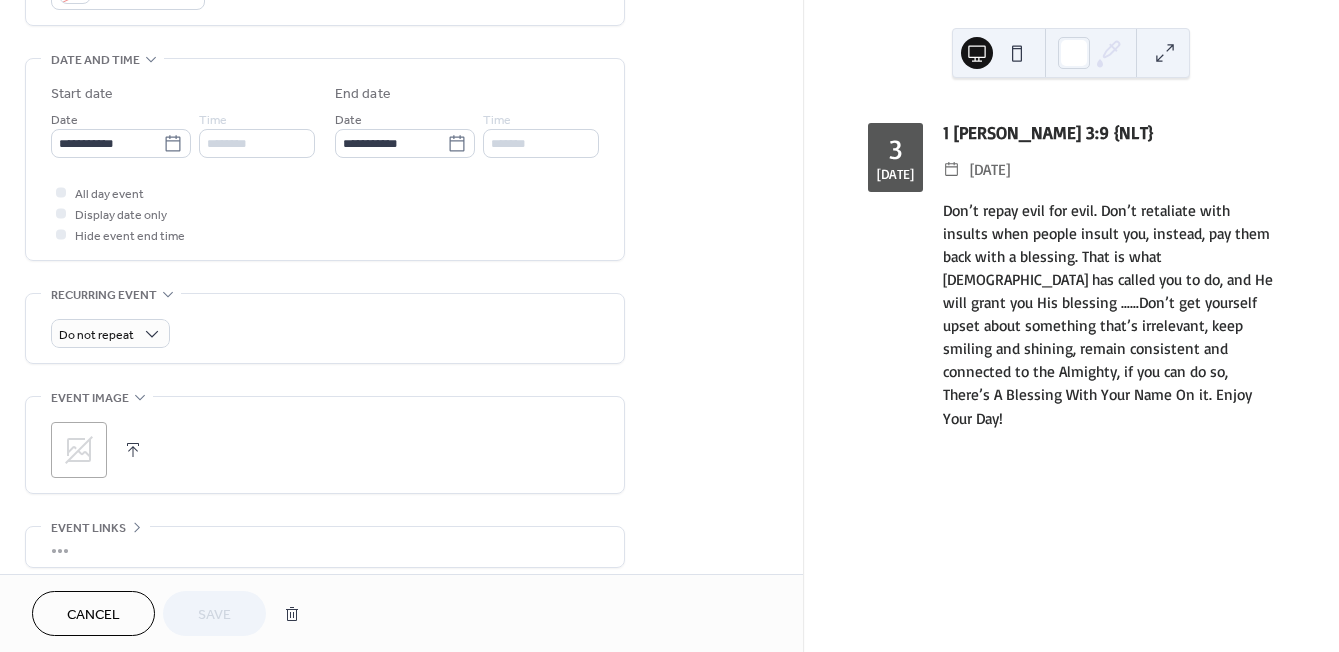 scroll, scrollTop: 593, scrollLeft: 0, axis: vertical 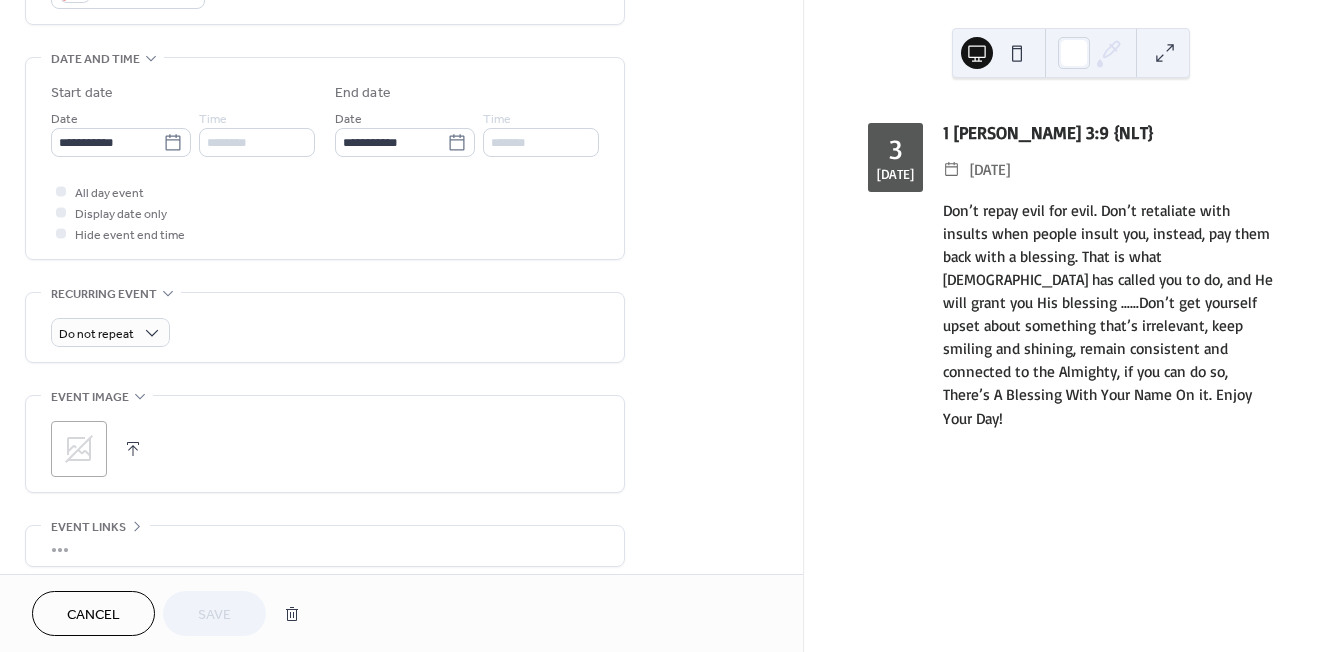 click at bounding box center (133, 449) 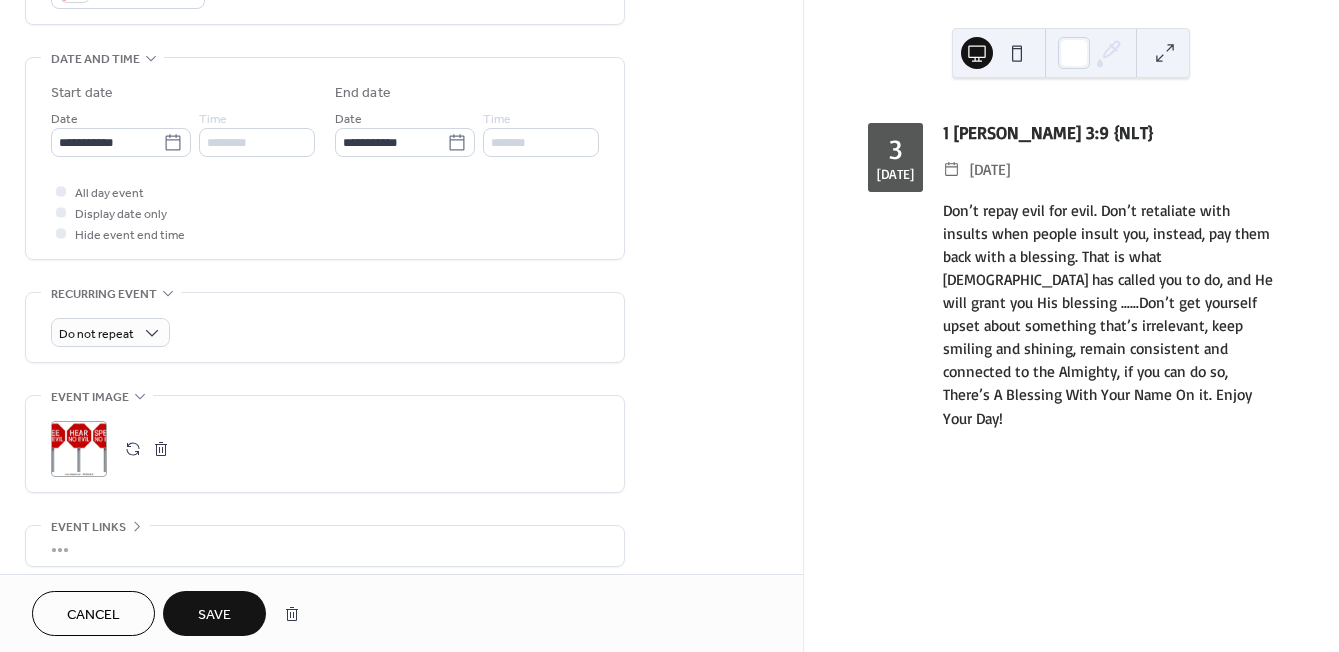 click on "Save" at bounding box center (214, 615) 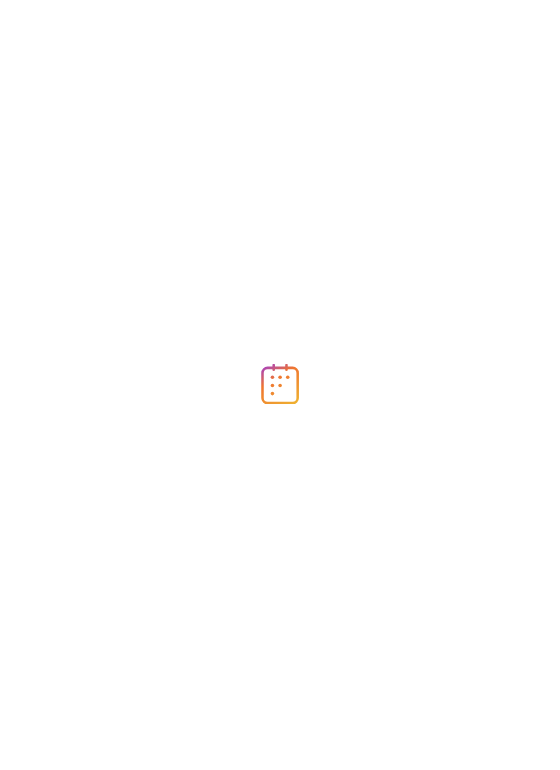 scroll, scrollTop: 0, scrollLeft: 0, axis: both 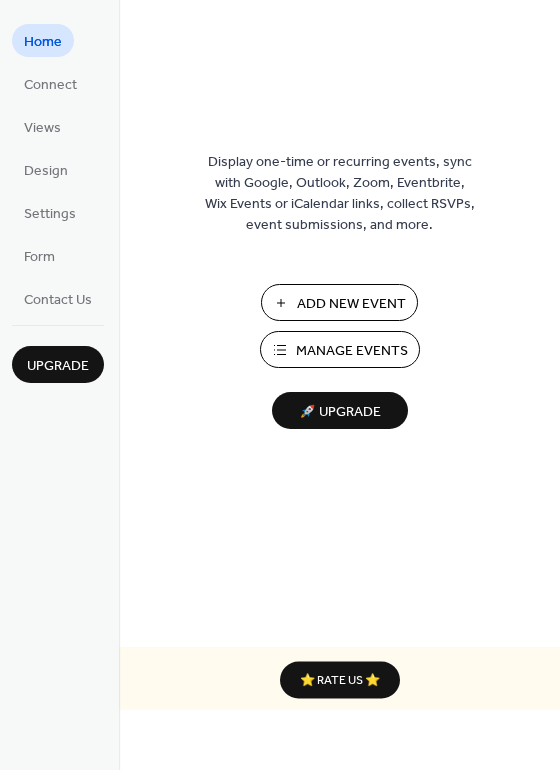 click on "Manage Events" at bounding box center [352, 351] 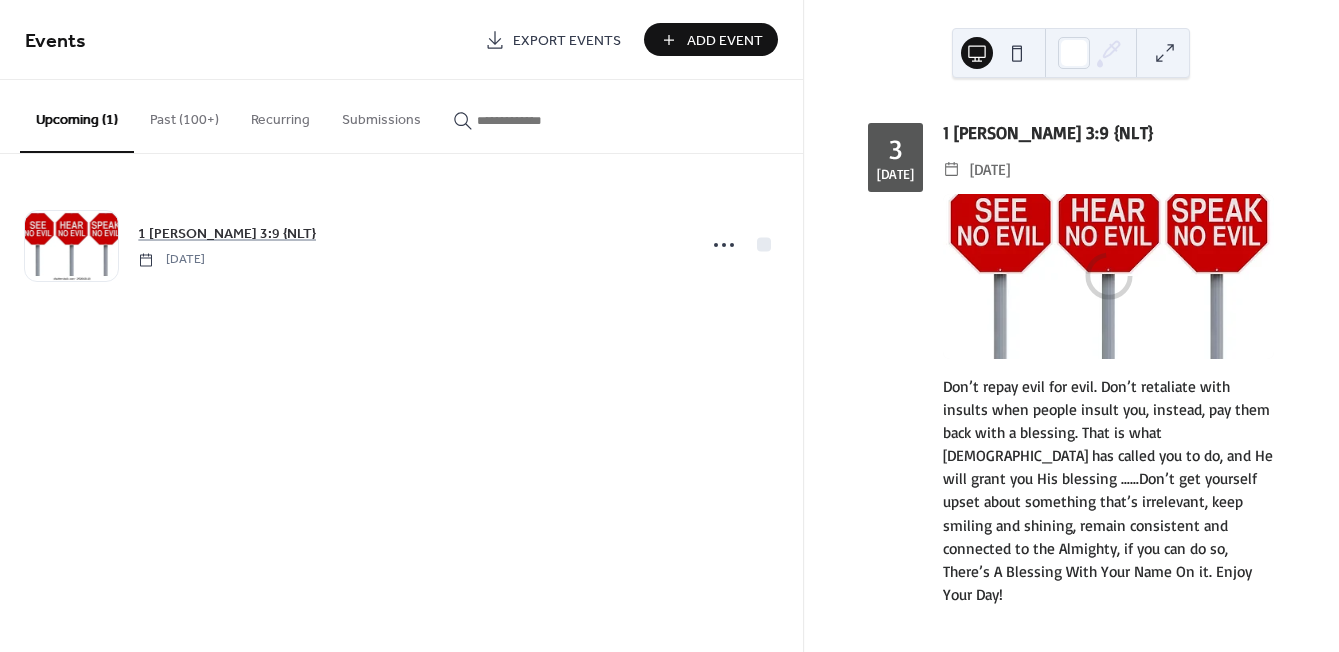 scroll, scrollTop: 0, scrollLeft: 0, axis: both 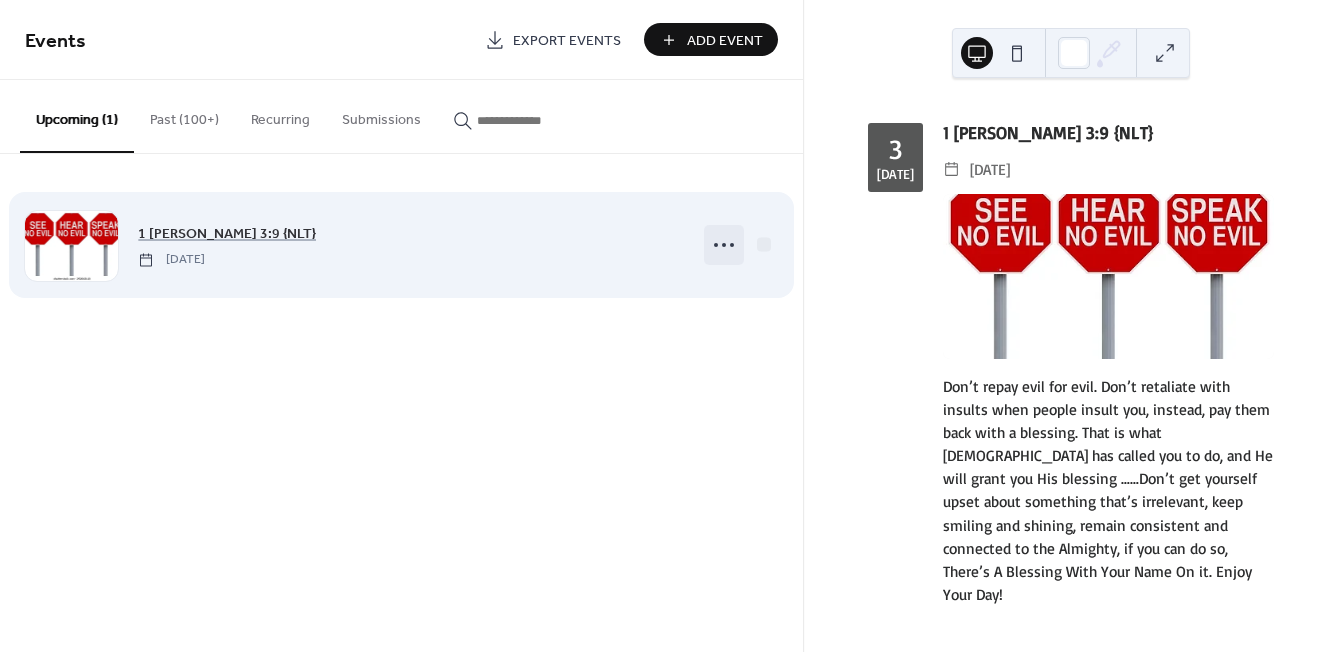 click 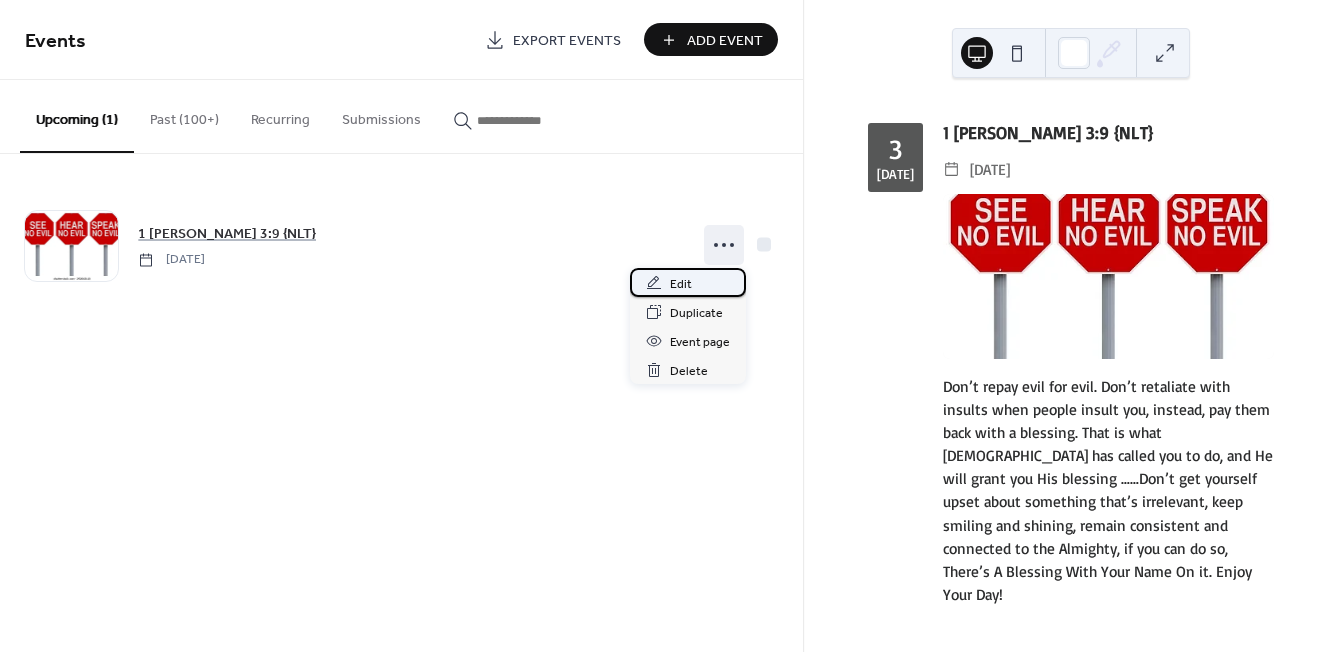 click on "Edit" at bounding box center [681, 284] 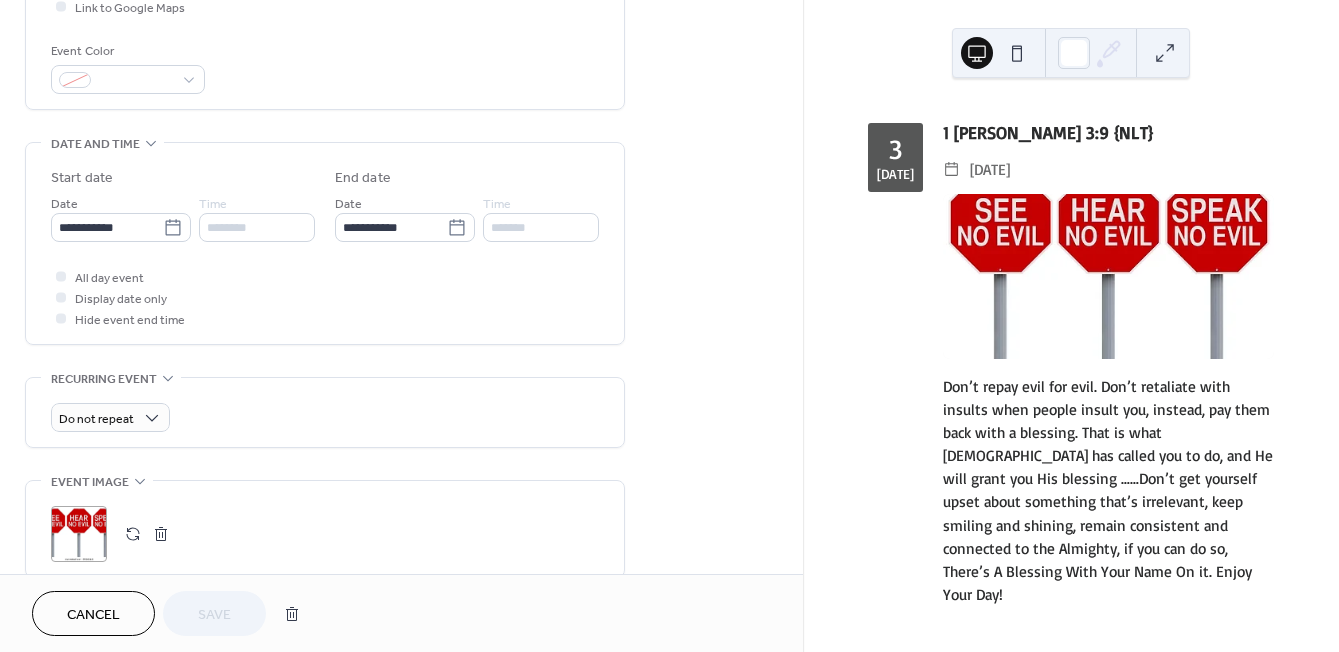 scroll, scrollTop: 509, scrollLeft: 0, axis: vertical 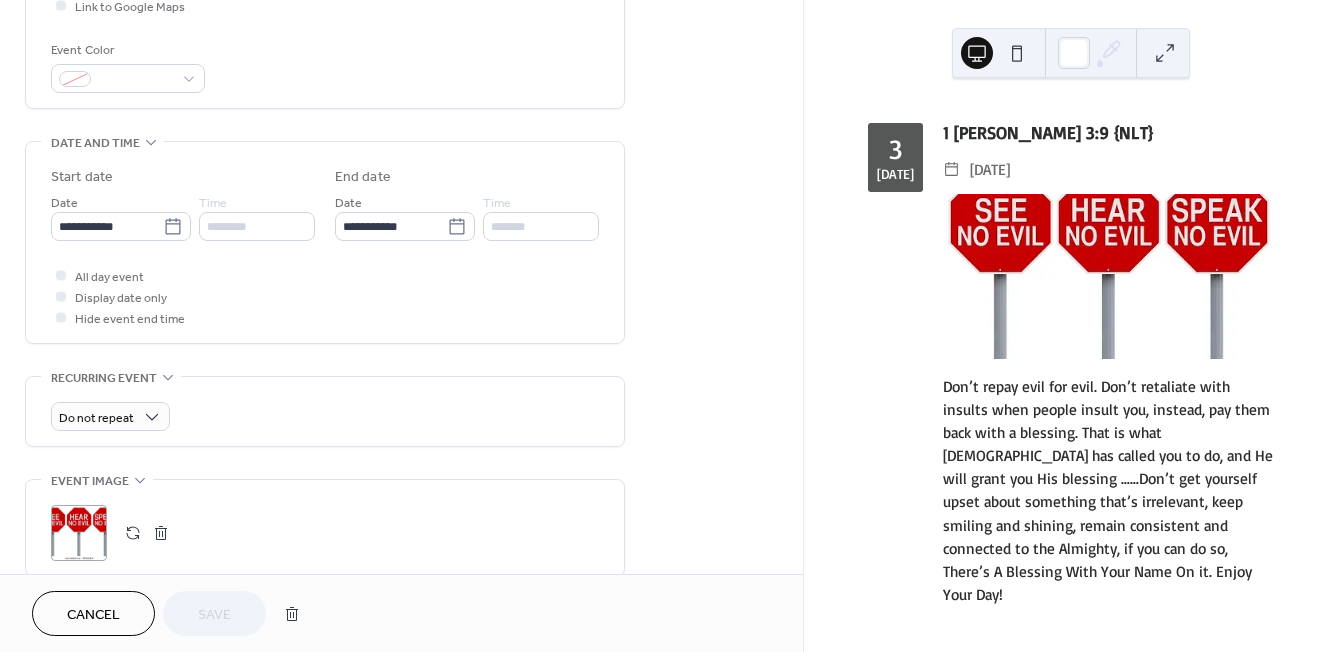 click on ";" at bounding box center [79, 533] 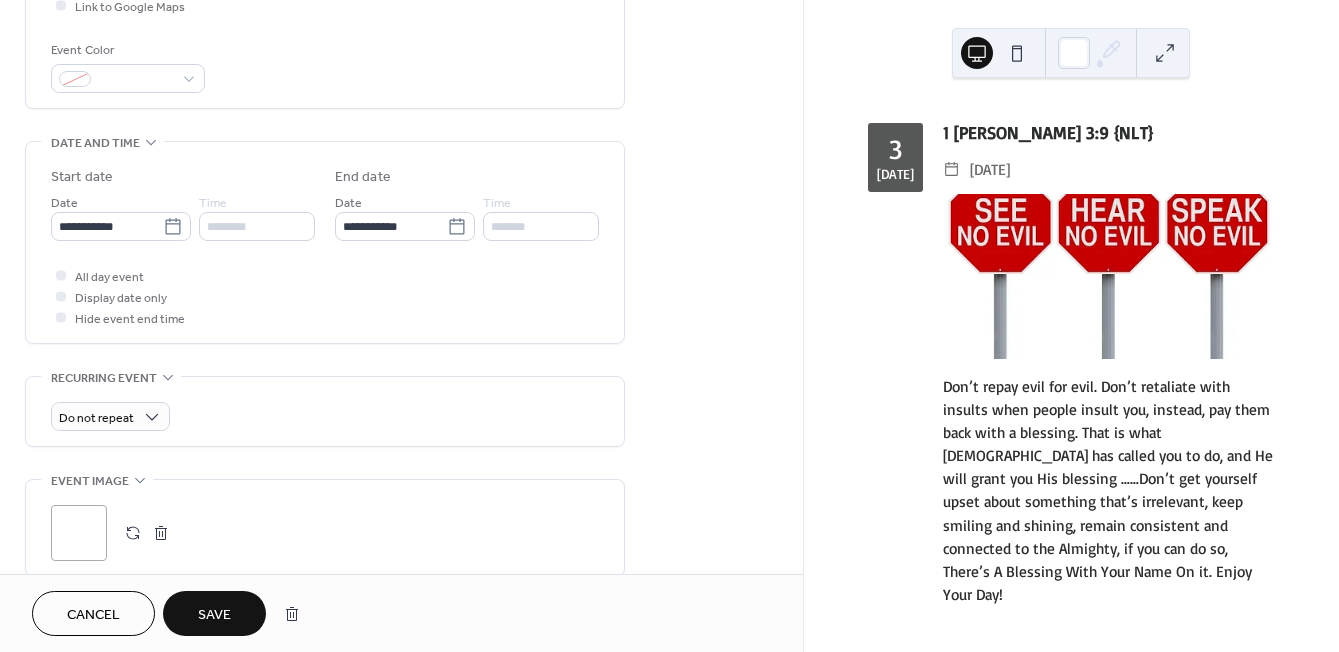 click on "Save" at bounding box center [214, 615] 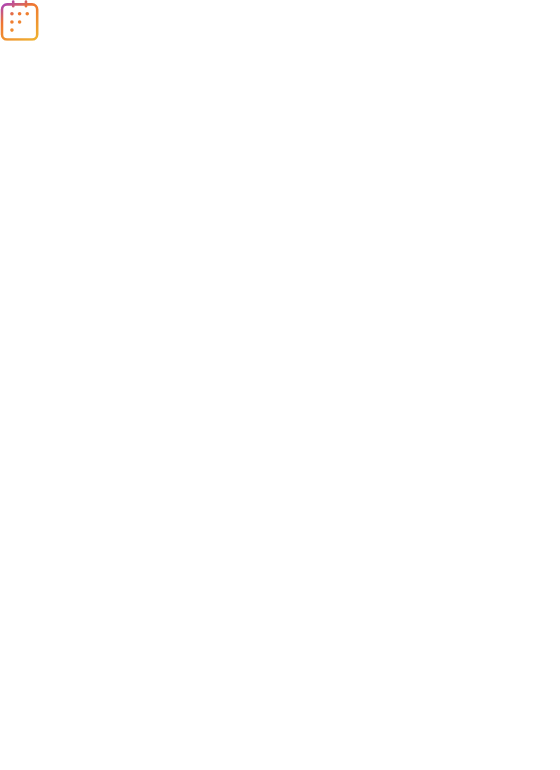 scroll, scrollTop: 0, scrollLeft: 0, axis: both 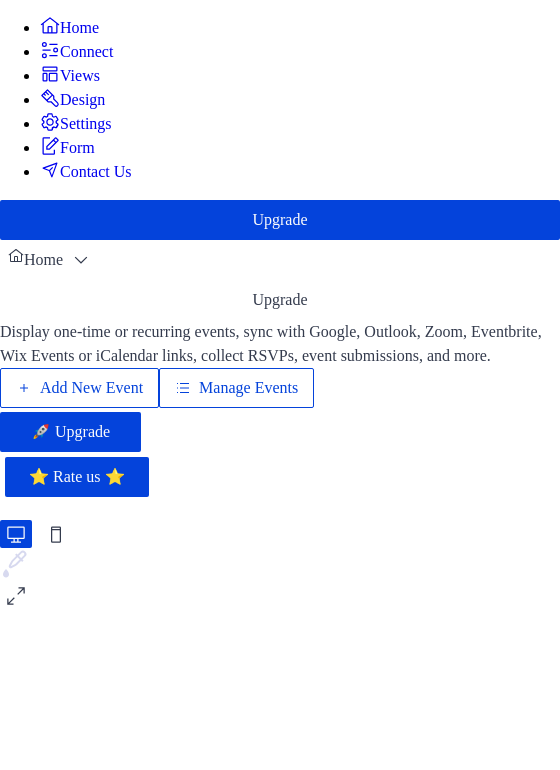 click on "Manage Events" at bounding box center (248, 388) 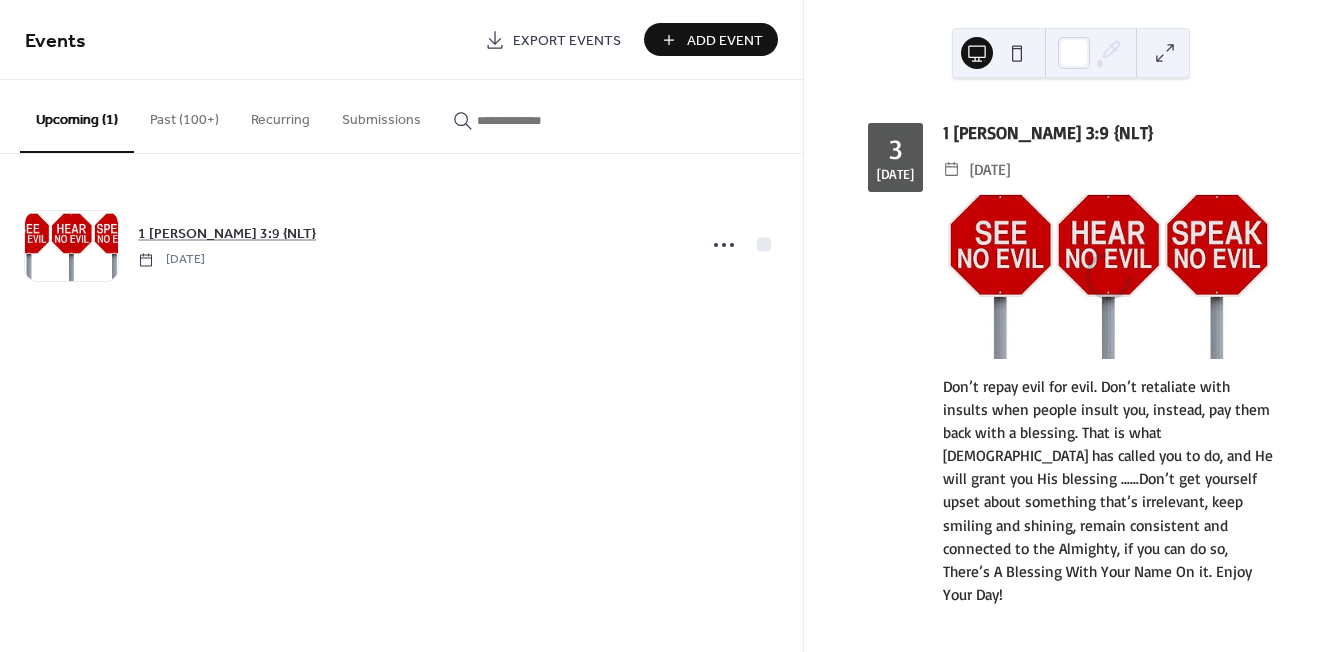 scroll, scrollTop: 0, scrollLeft: 0, axis: both 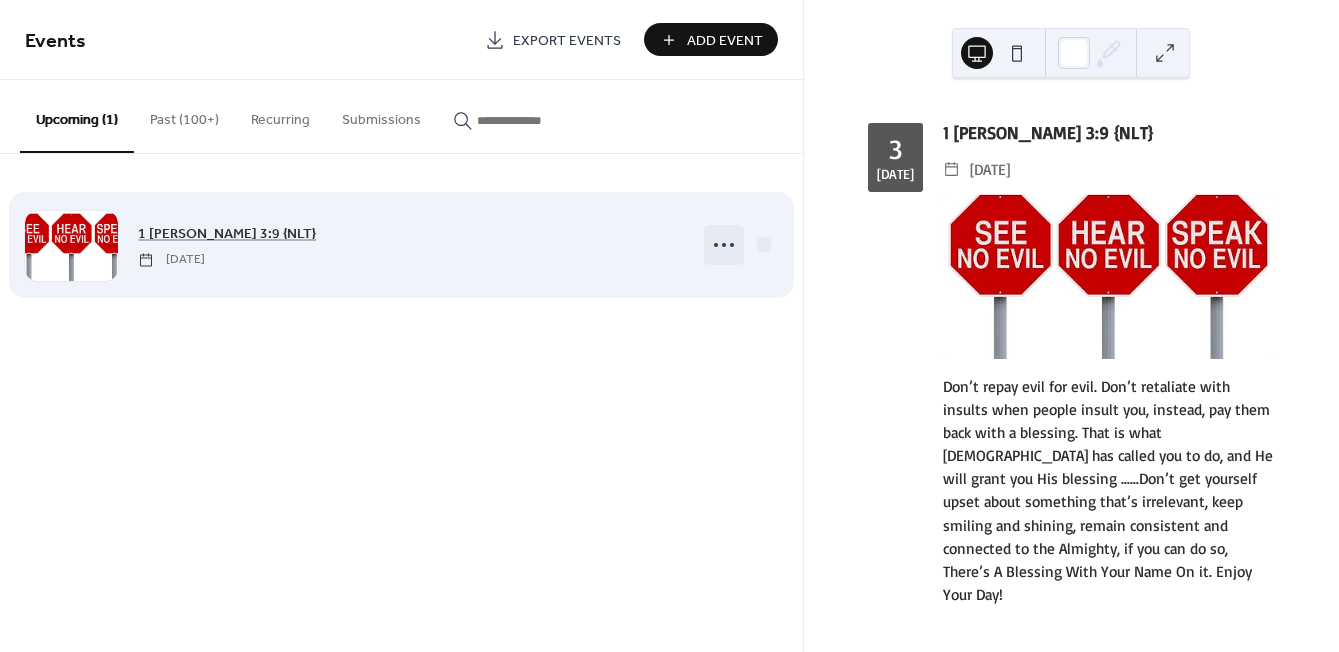 click 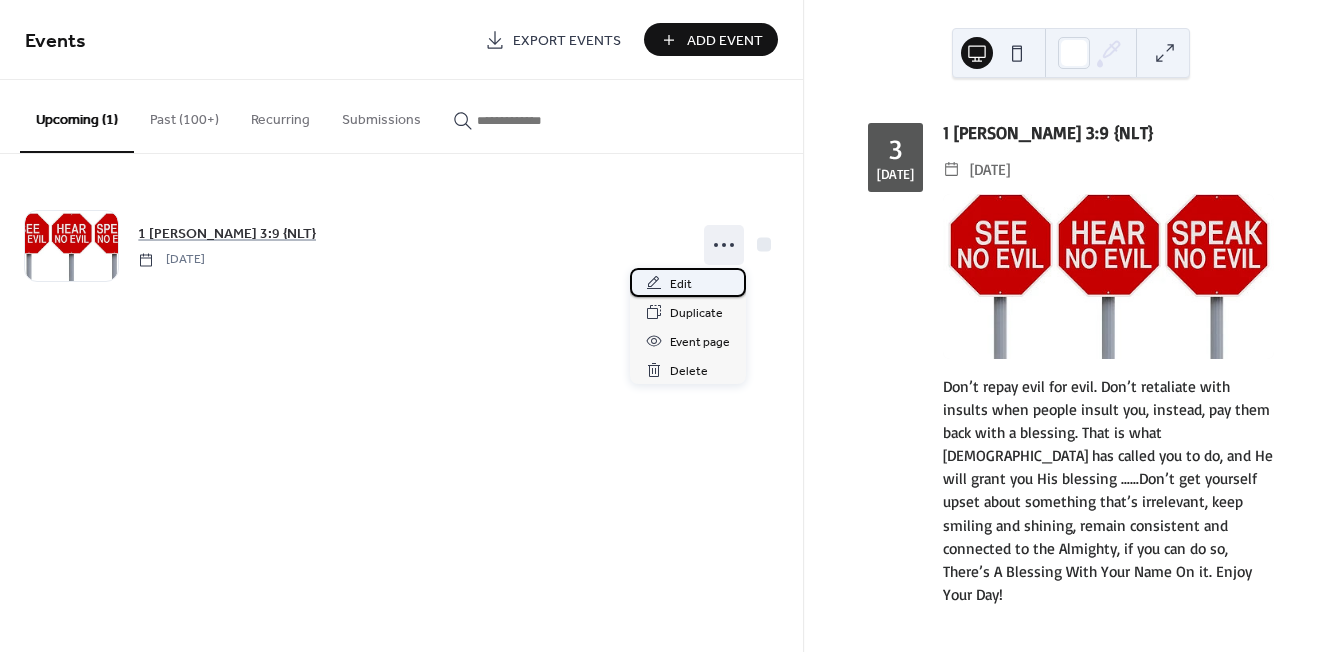 click on "Edit" at bounding box center [681, 284] 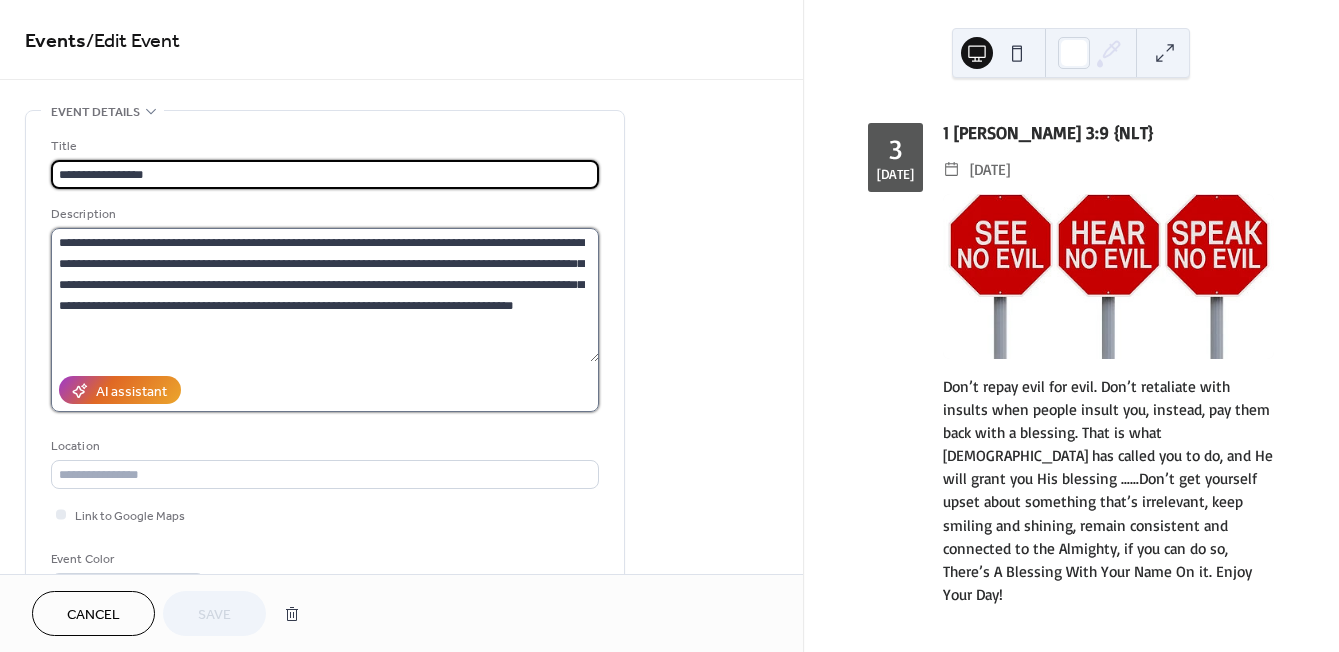 click on "**********" at bounding box center (325, 295) 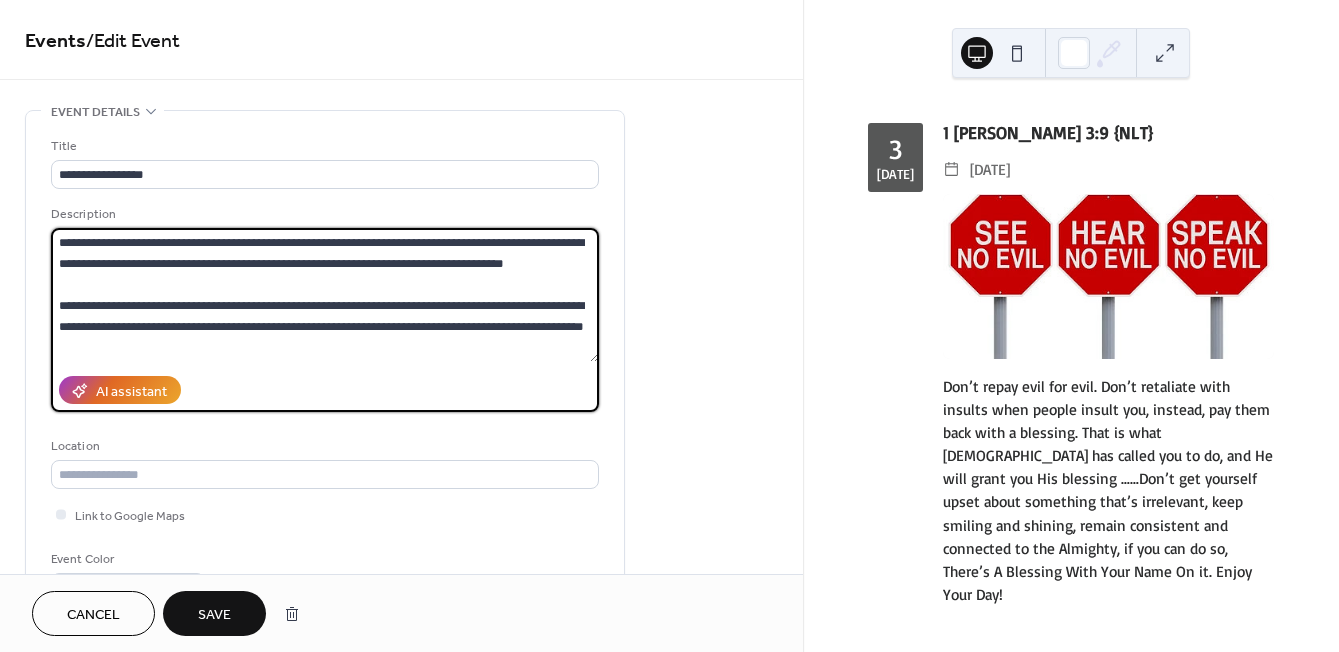 type on "**********" 